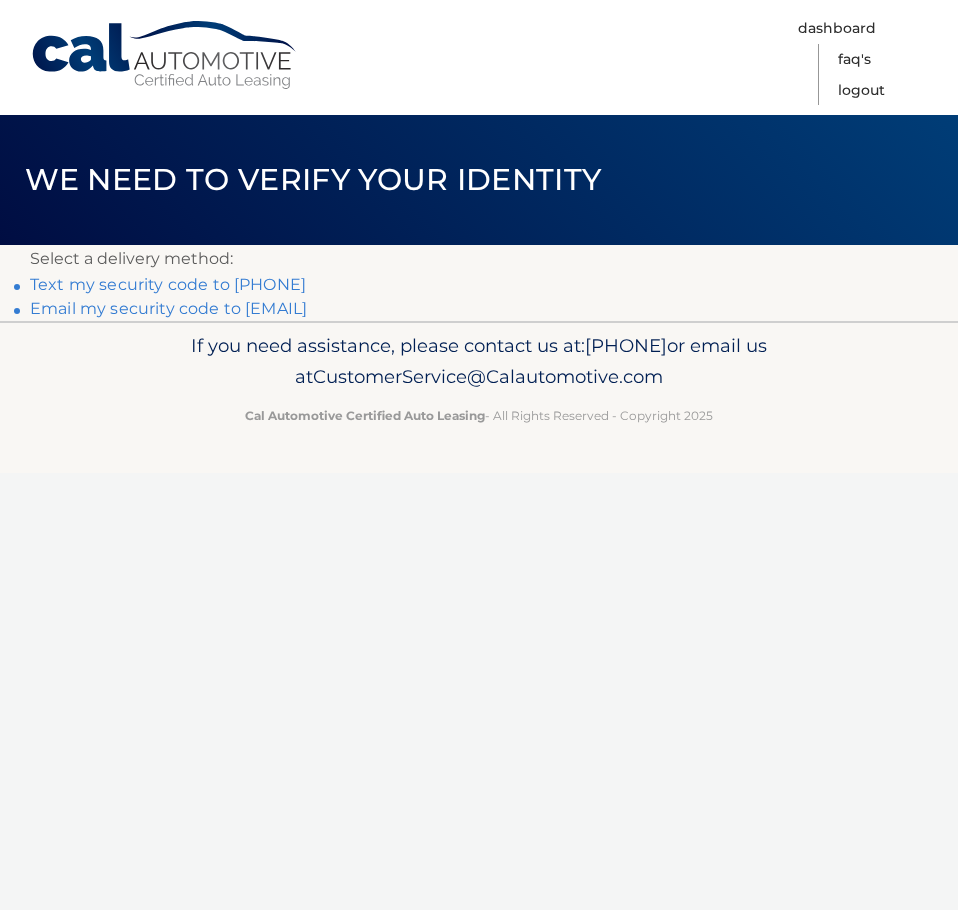 scroll, scrollTop: 0, scrollLeft: 0, axis: both 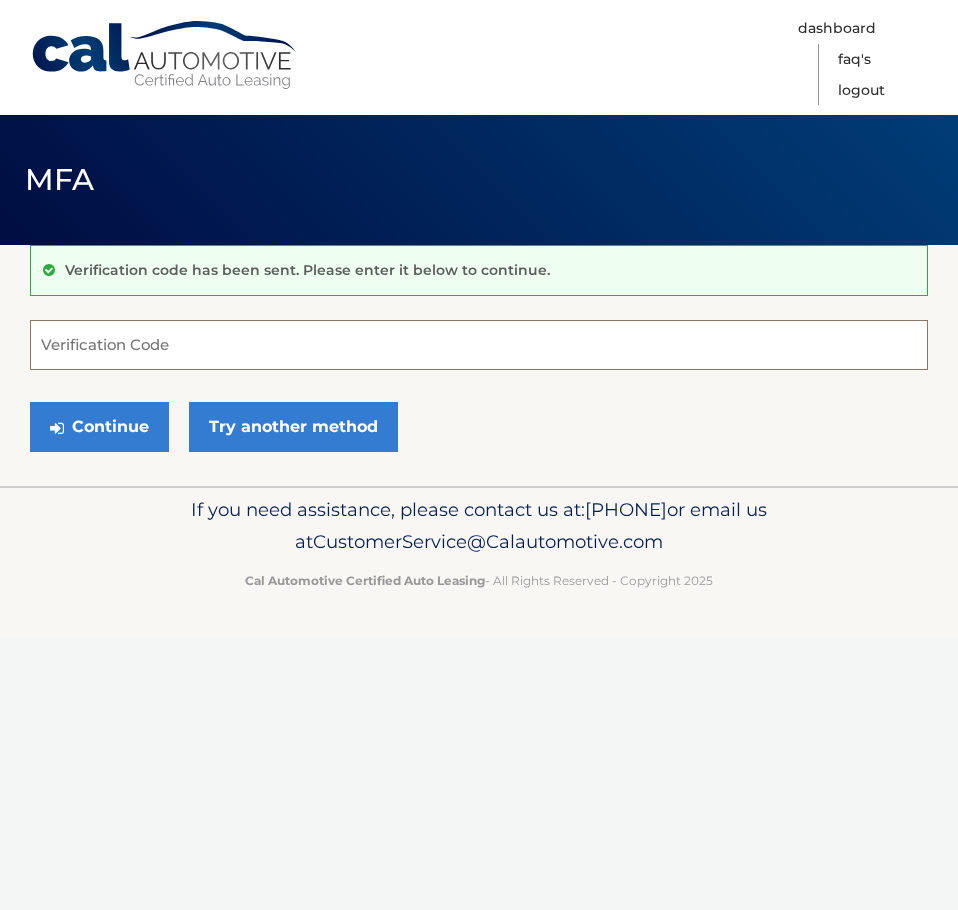 click on "Verification Code" at bounding box center (479, 345) 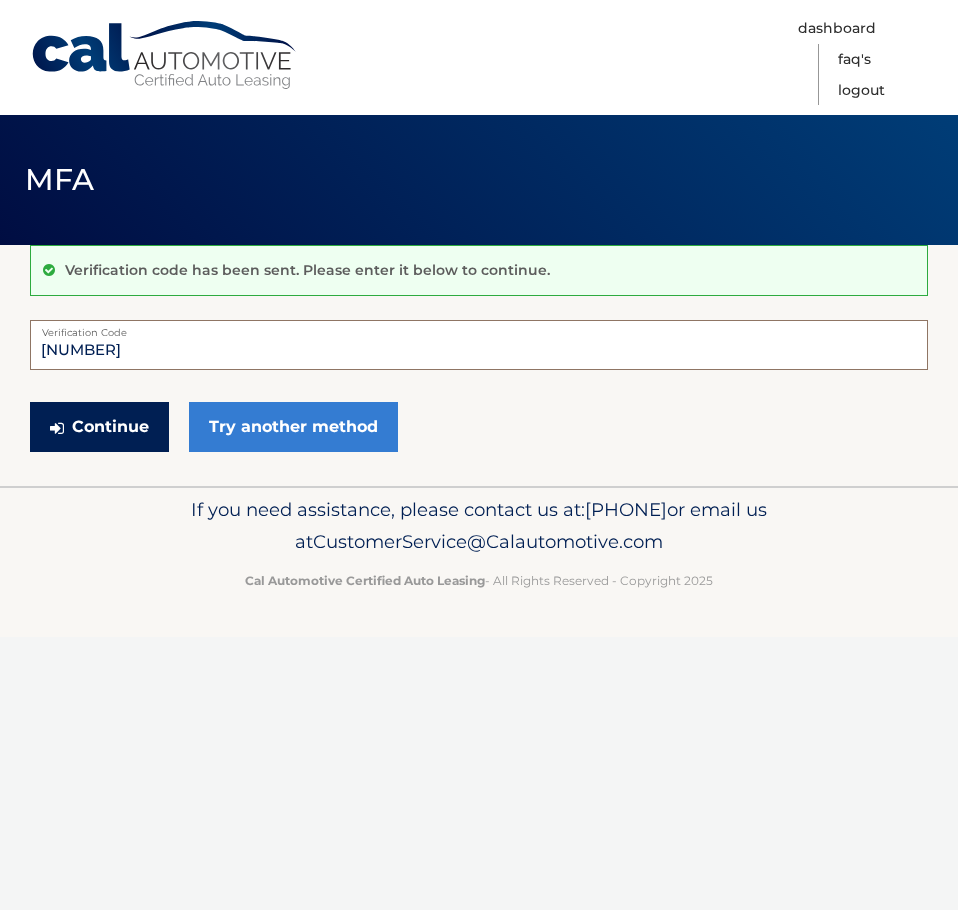 type on "[NUMBER]" 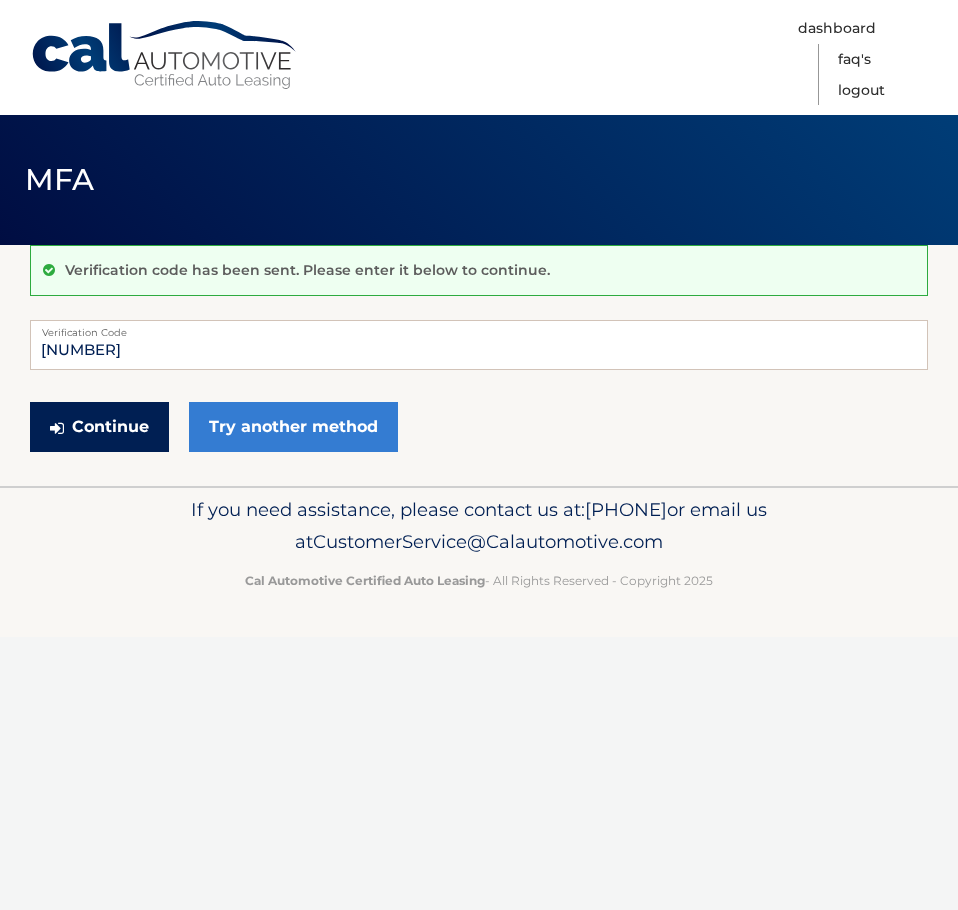 click on "Continue" at bounding box center [99, 427] 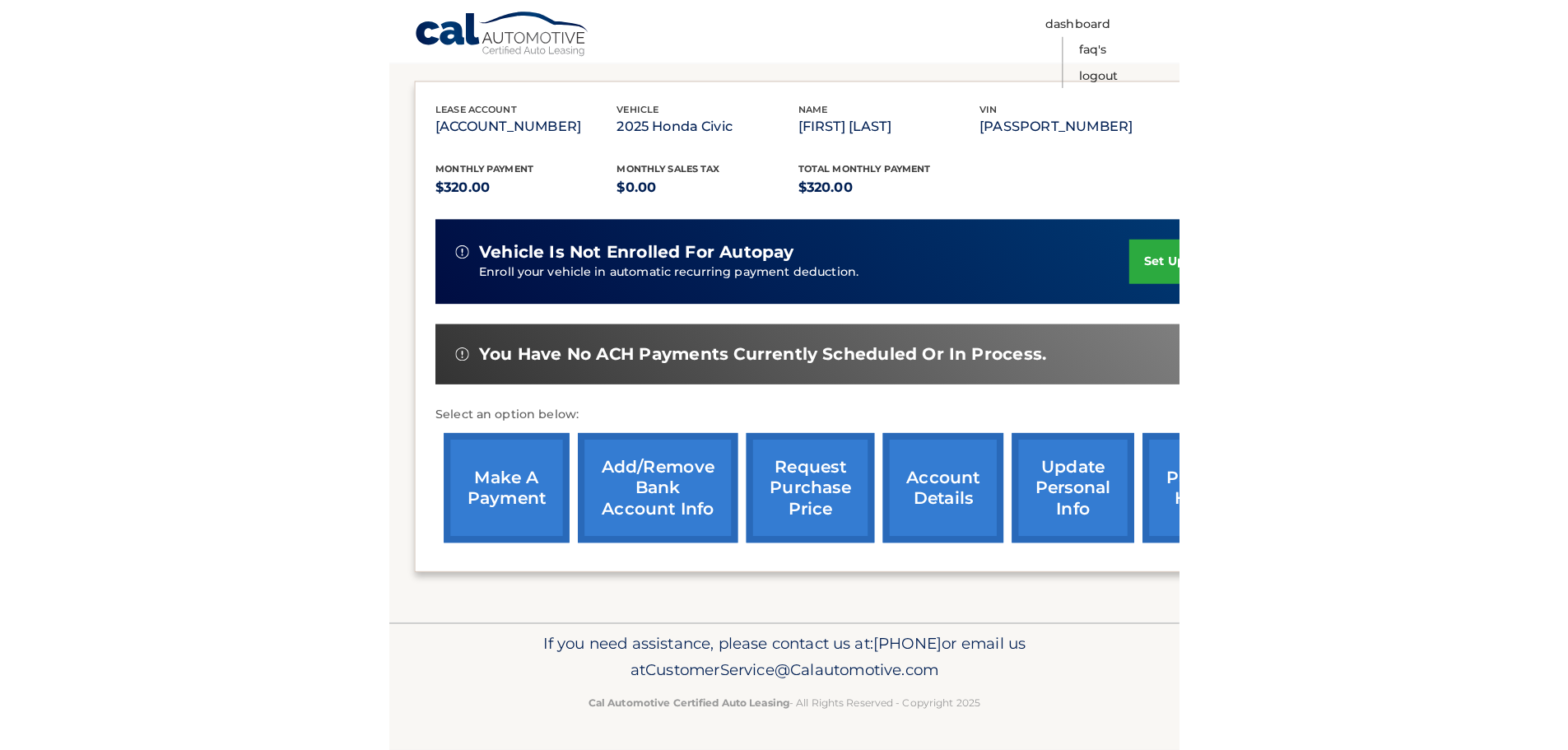 scroll, scrollTop: 248, scrollLeft: 0, axis: vertical 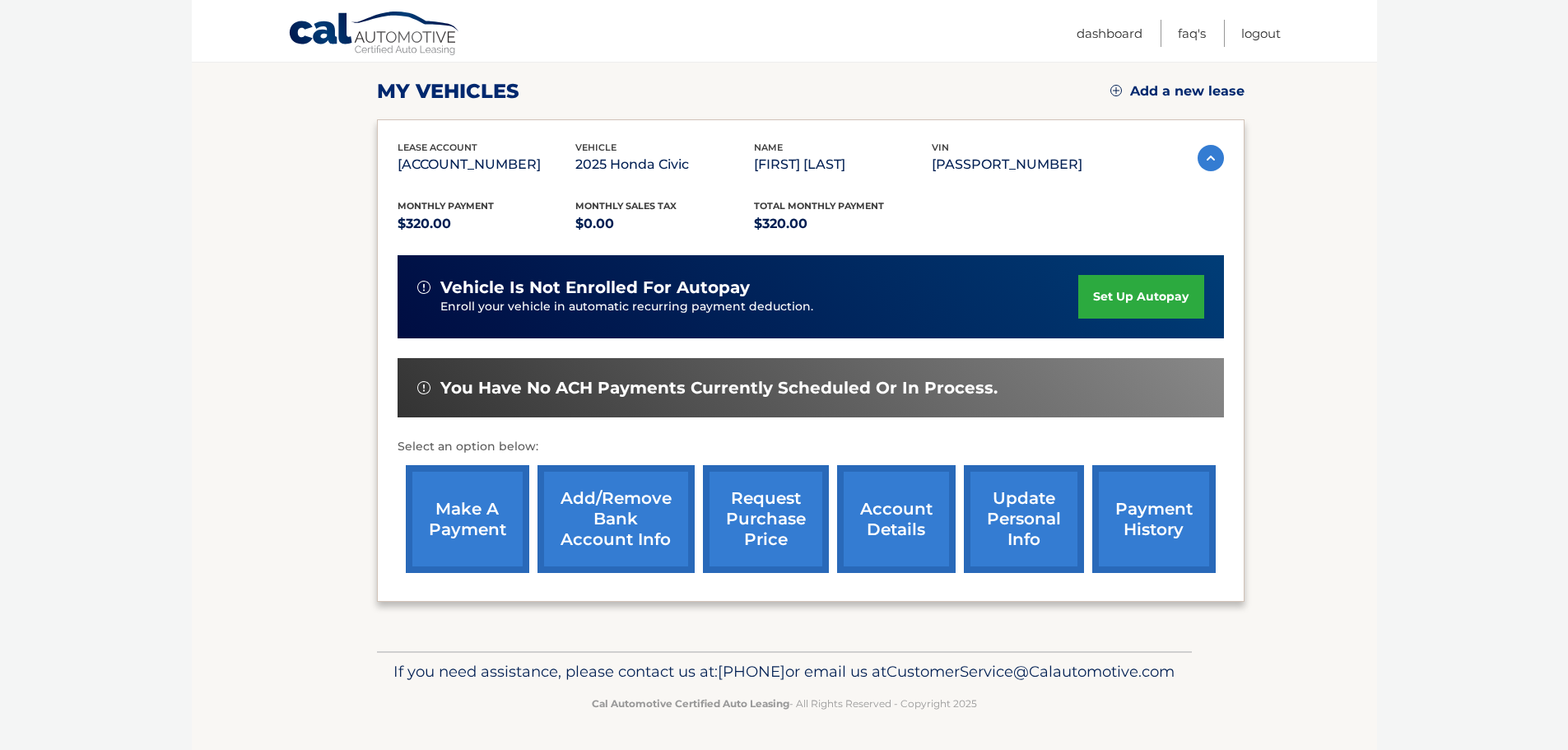 click on "payment history" at bounding box center [1154, 519] 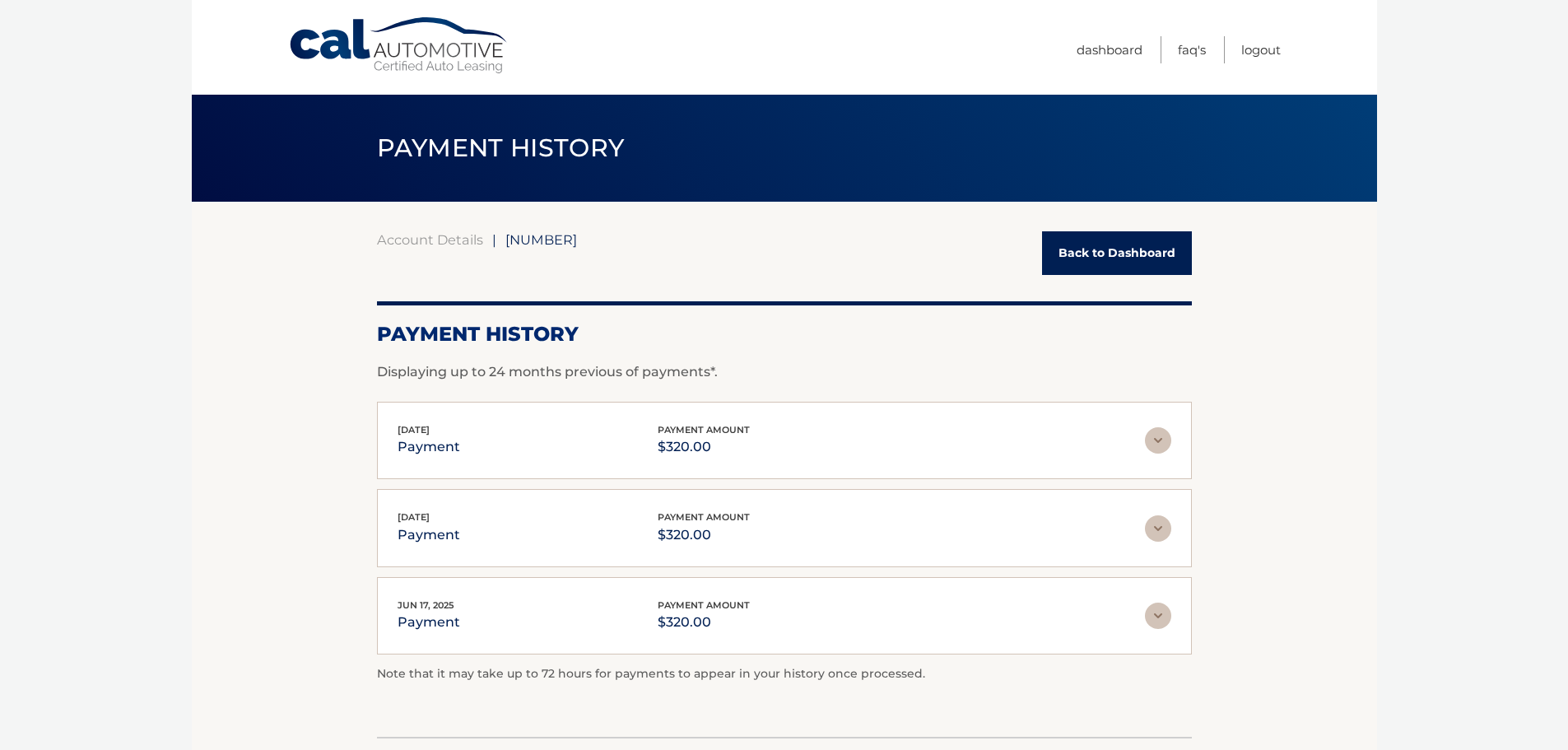 scroll, scrollTop: 0, scrollLeft: 0, axis: both 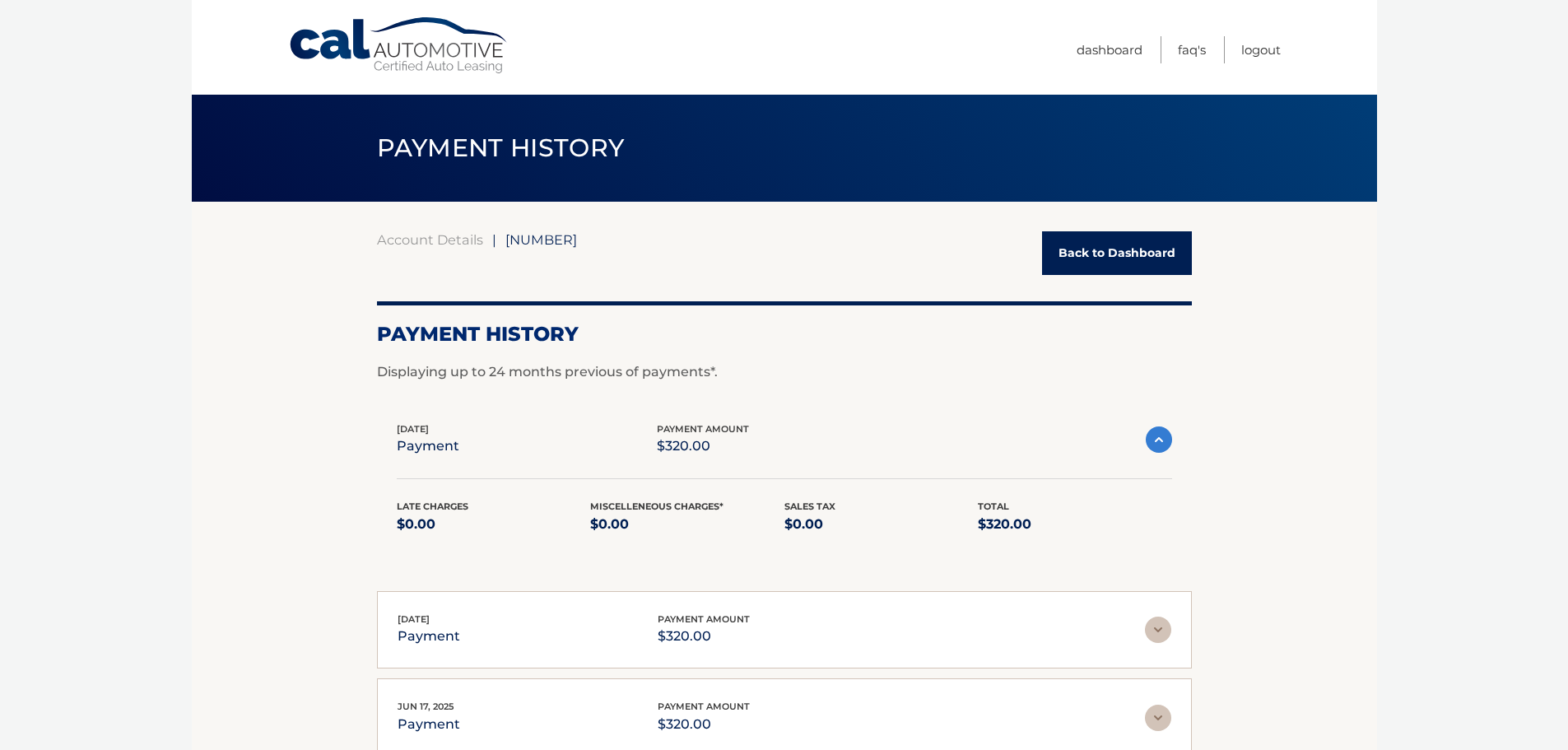 click on "Back to Dashboard" at bounding box center (1117, 253) 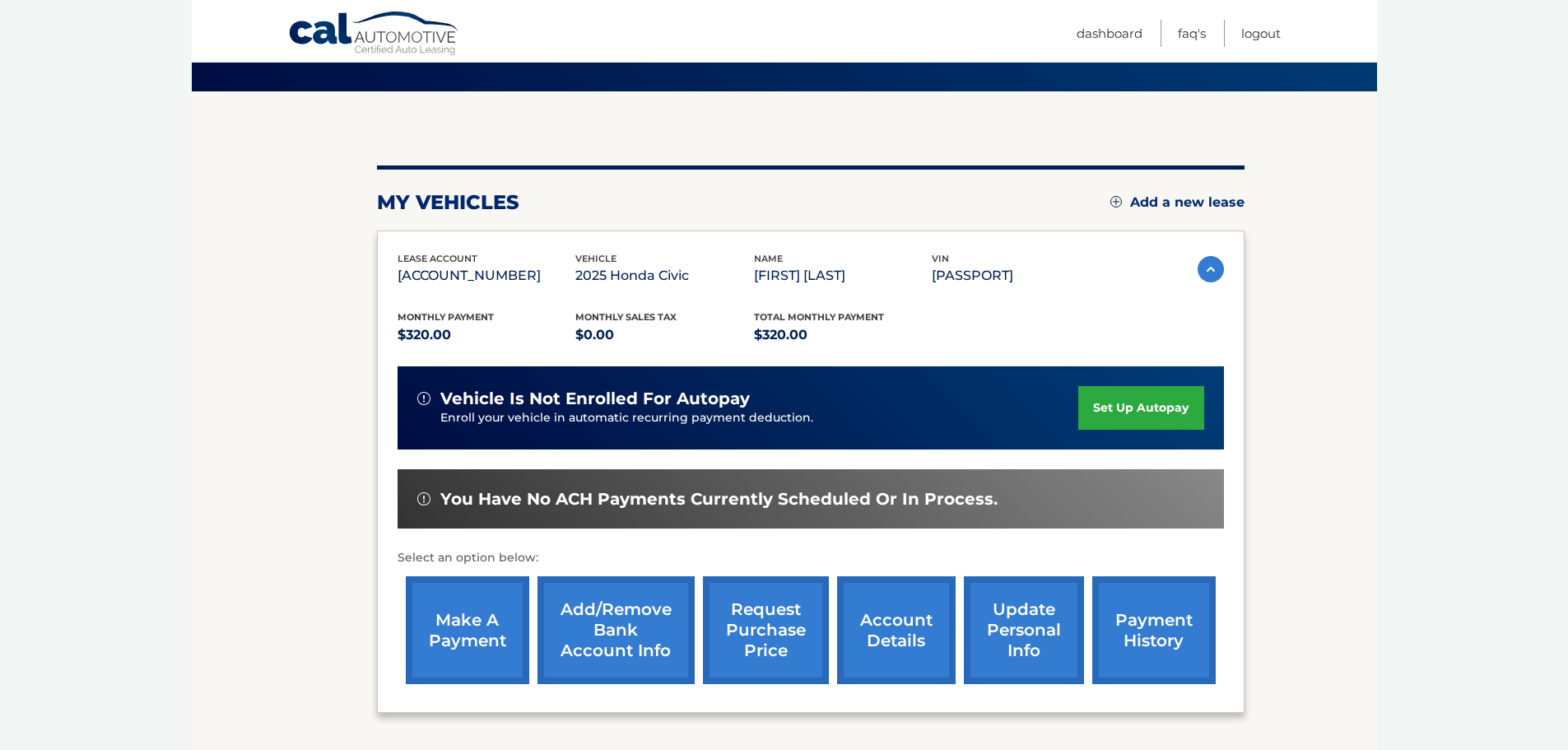 scroll, scrollTop: 111, scrollLeft: 0, axis: vertical 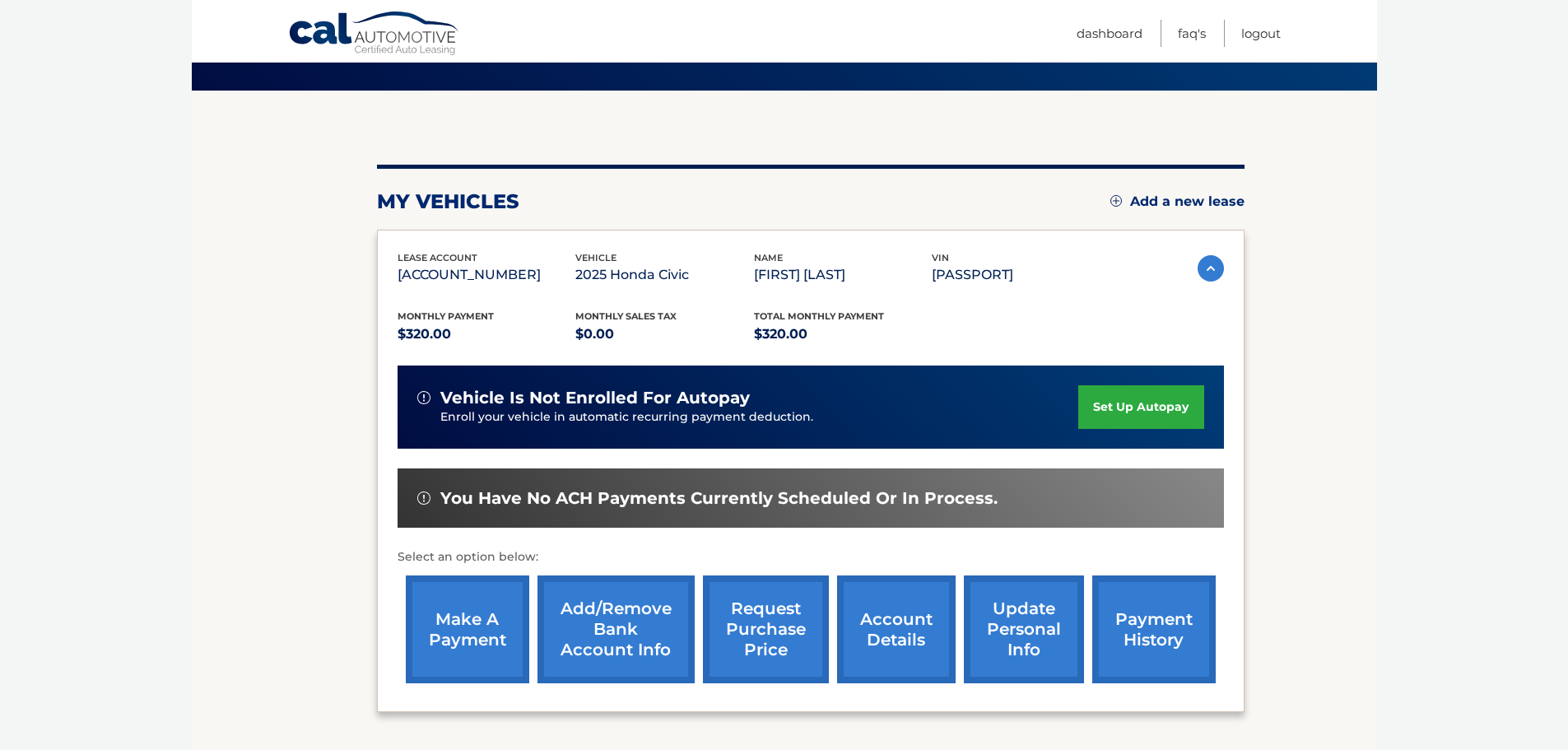 click on "make a payment" at bounding box center (468, 629) 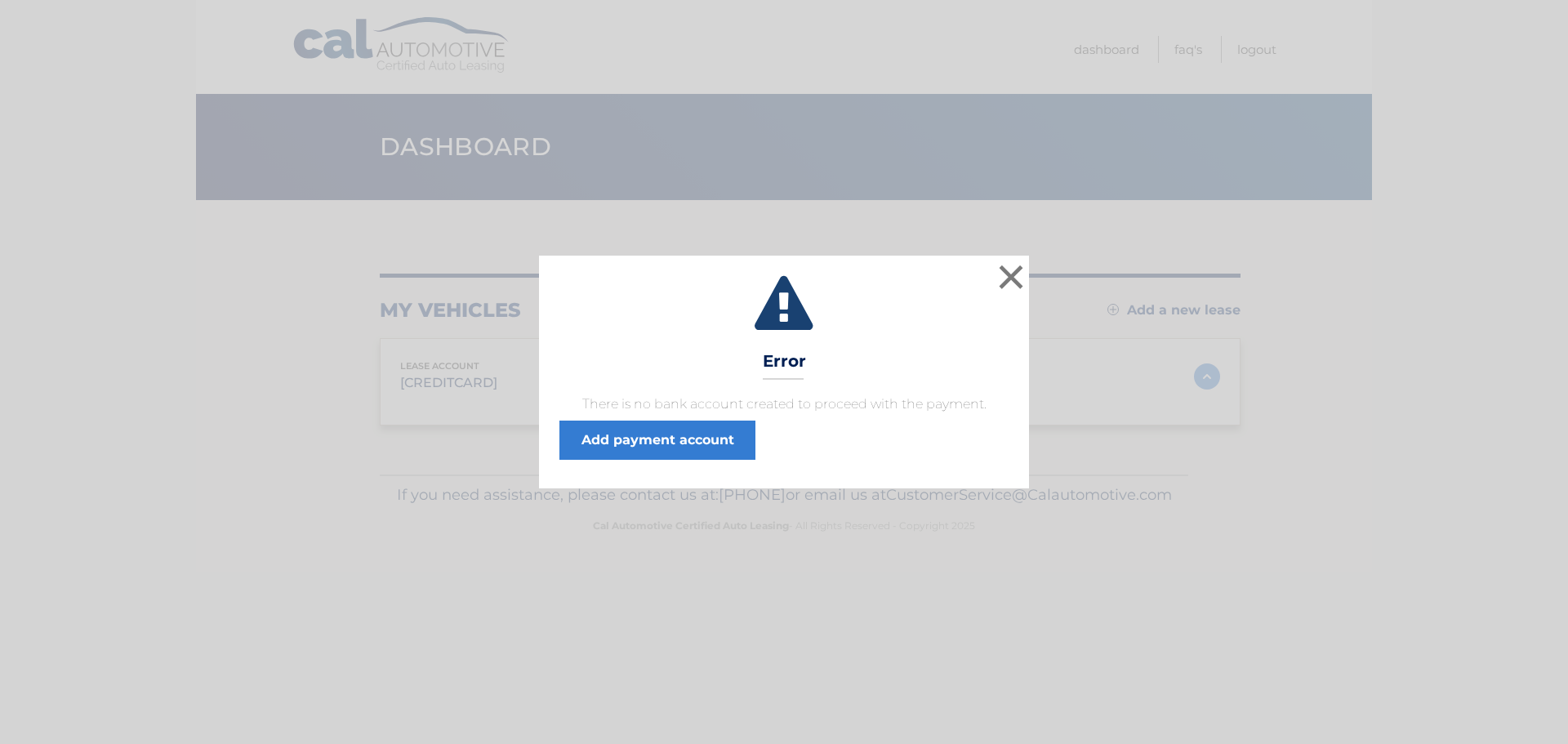 scroll, scrollTop: 0, scrollLeft: 0, axis: both 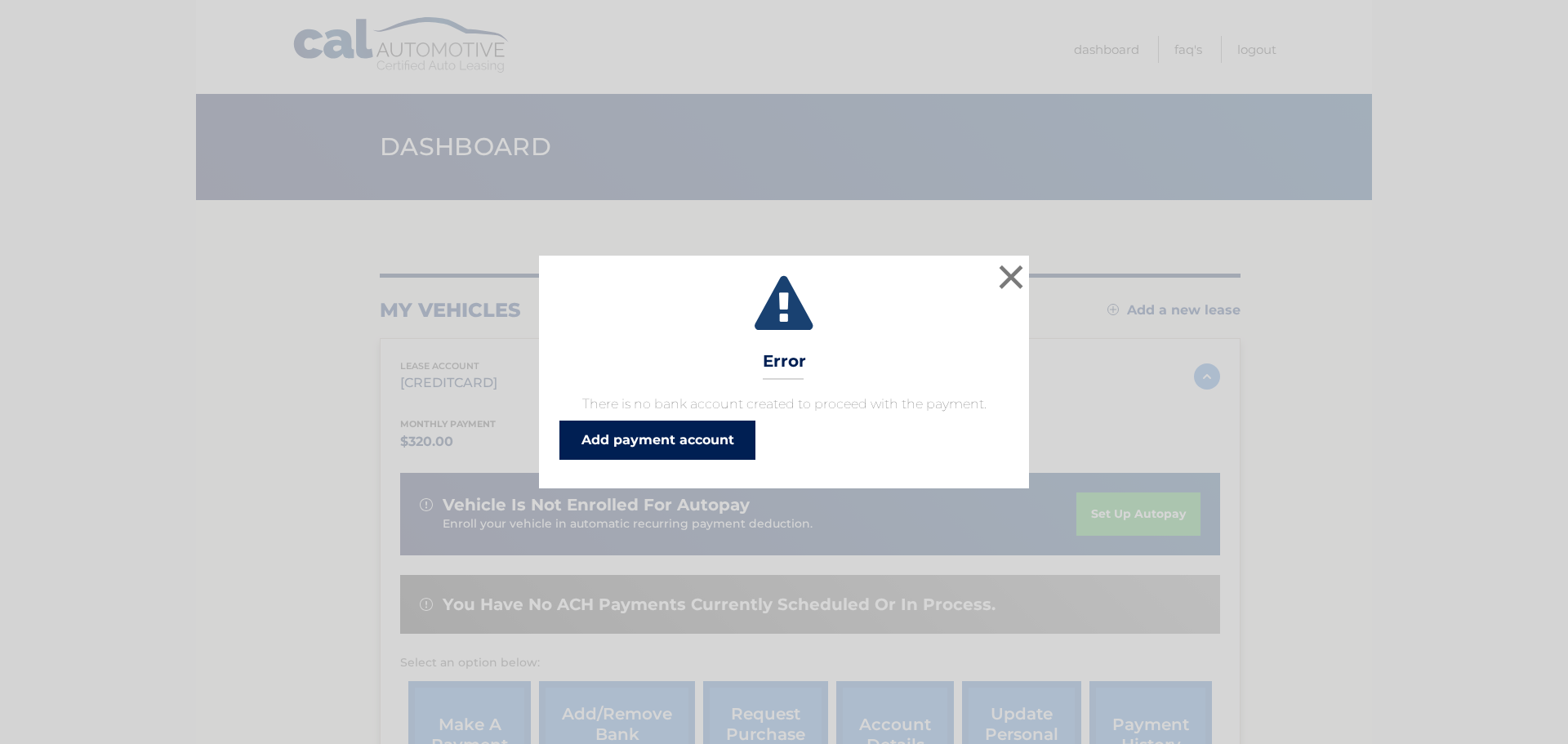 click on "Add payment account" at bounding box center [657, 440] 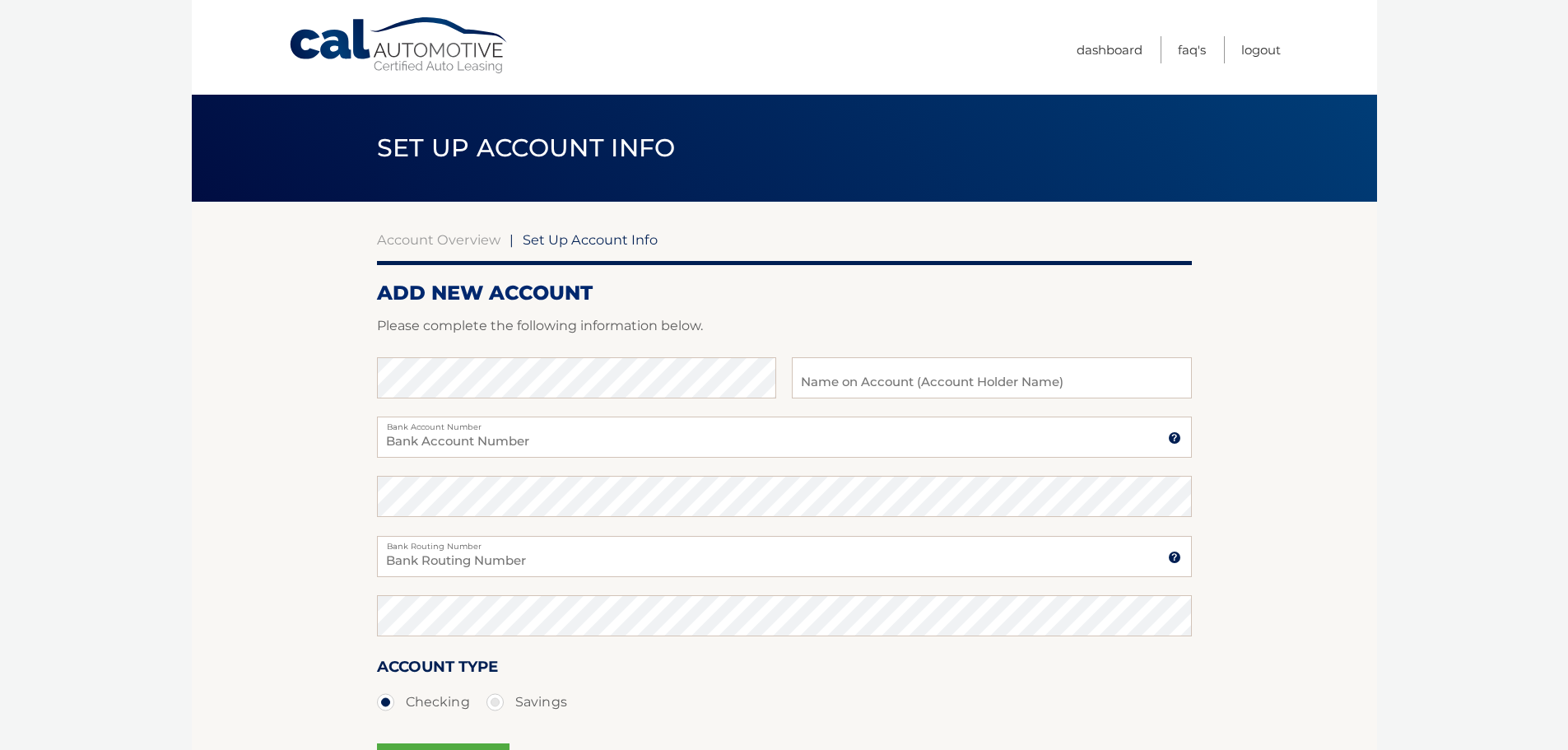 scroll, scrollTop: 0, scrollLeft: 0, axis: both 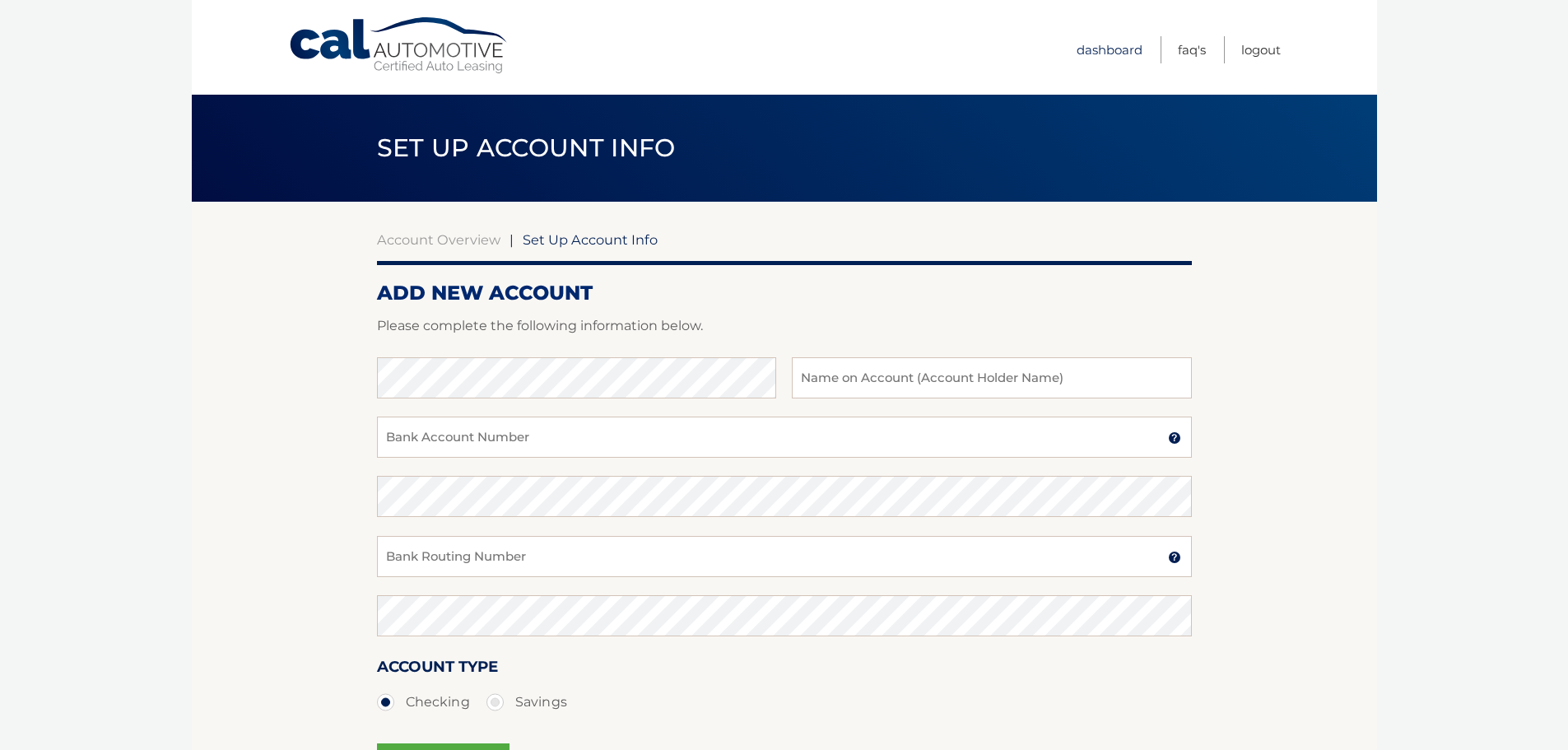 click on "Dashboard" at bounding box center (1110, 49) 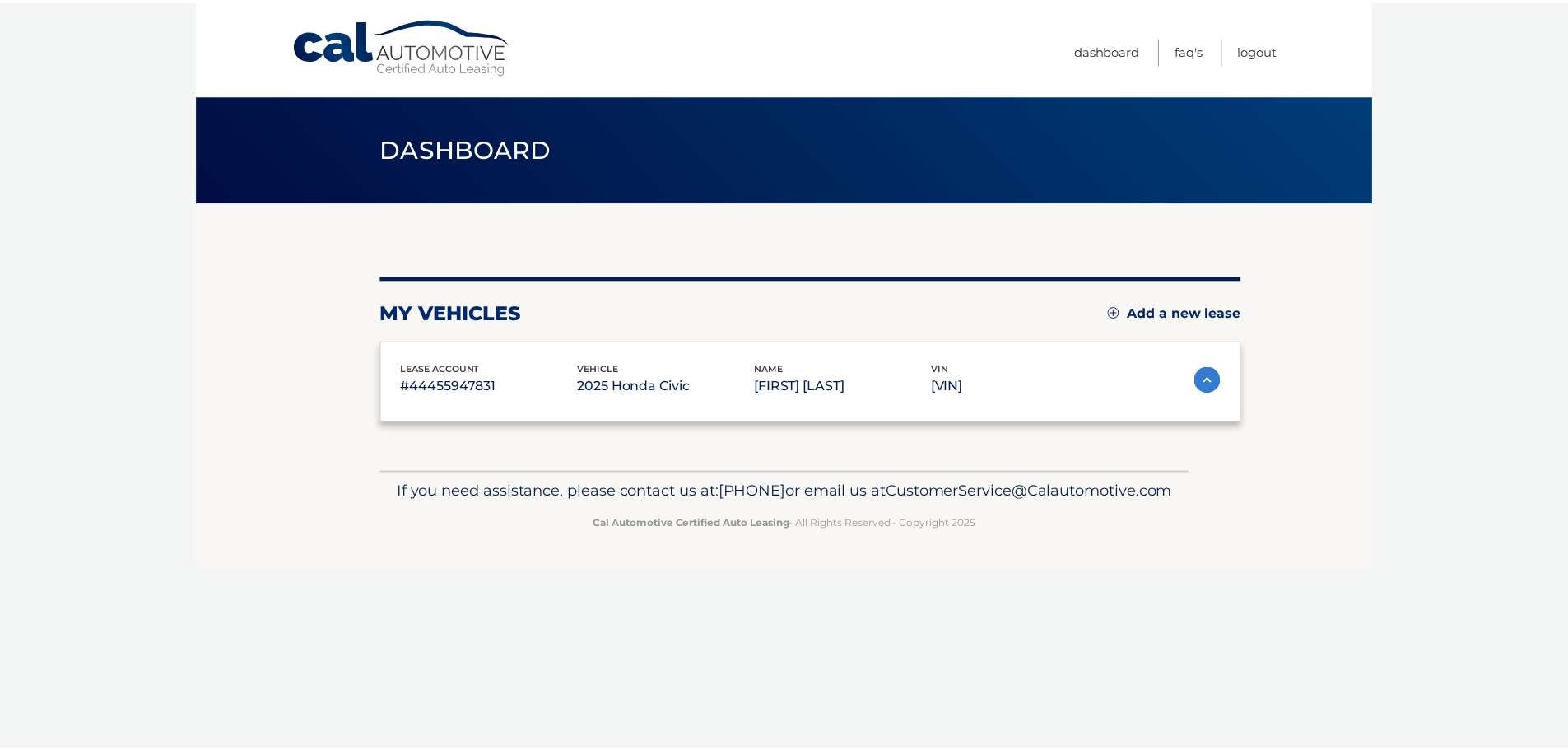 scroll, scrollTop: 0, scrollLeft: 0, axis: both 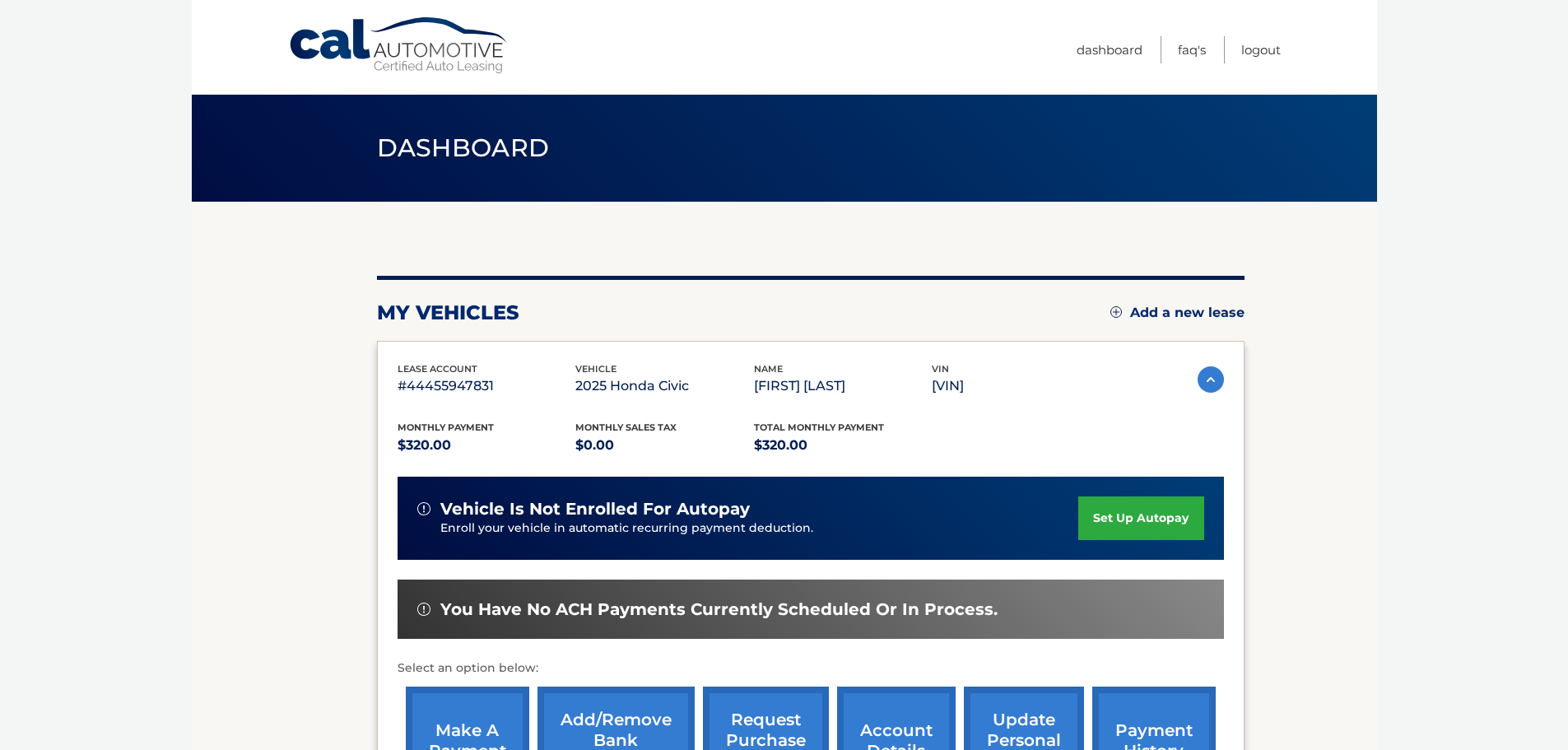 click on "You are registered for this site, but you haven't enrolled in online payments.
Enroll In Payments Now!
my vehicles
Add a new lease
lease account
#[NUMBER]
vehicle
2025 Honda Civic
name
[FIRST] [LAST]
vin" at bounding box center [811, 537] 